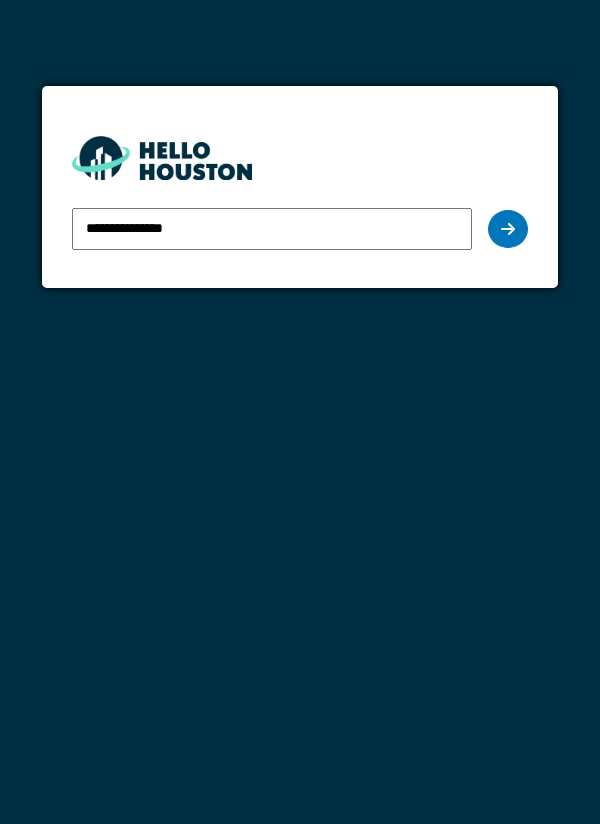 scroll, scrollTop: 0, scrollLeft: 0, axis: both 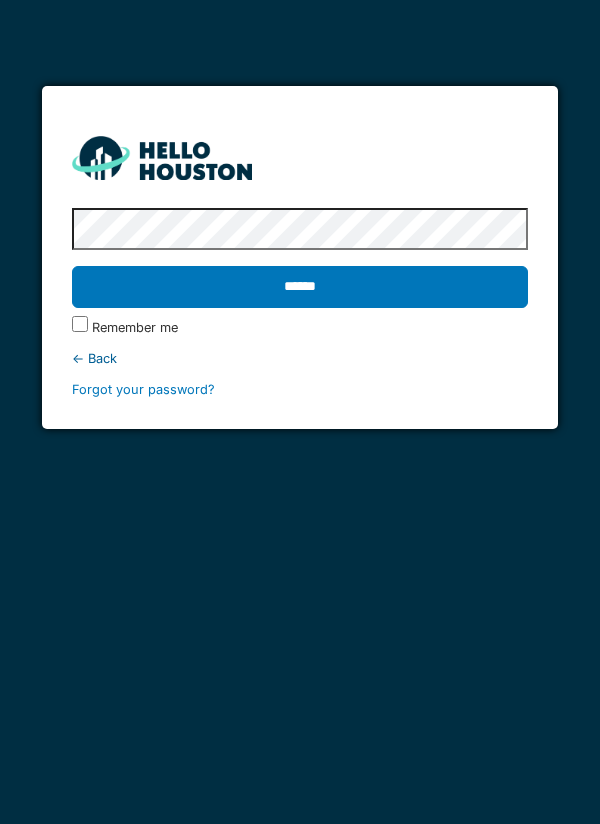 click on "← Back" at bounding box center (300, 358) 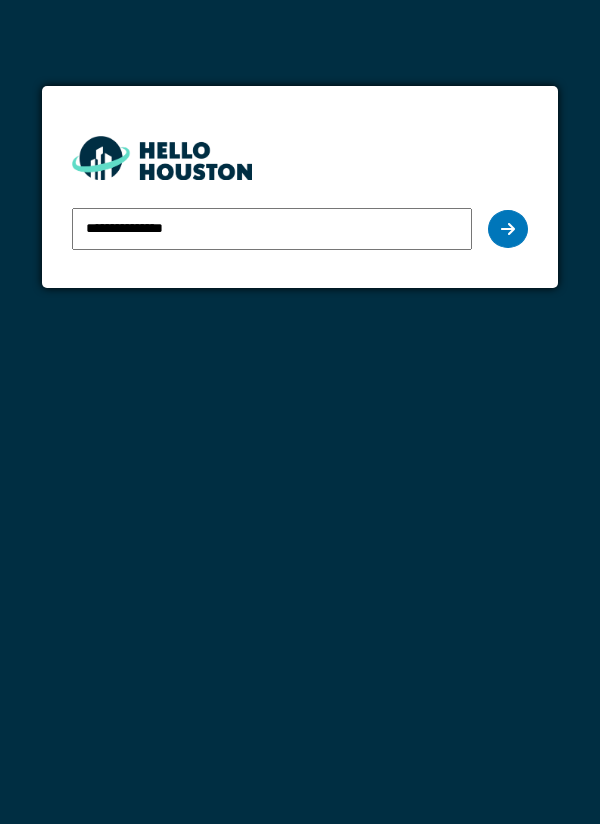 click on "**********" at bounding box center [272, 229] 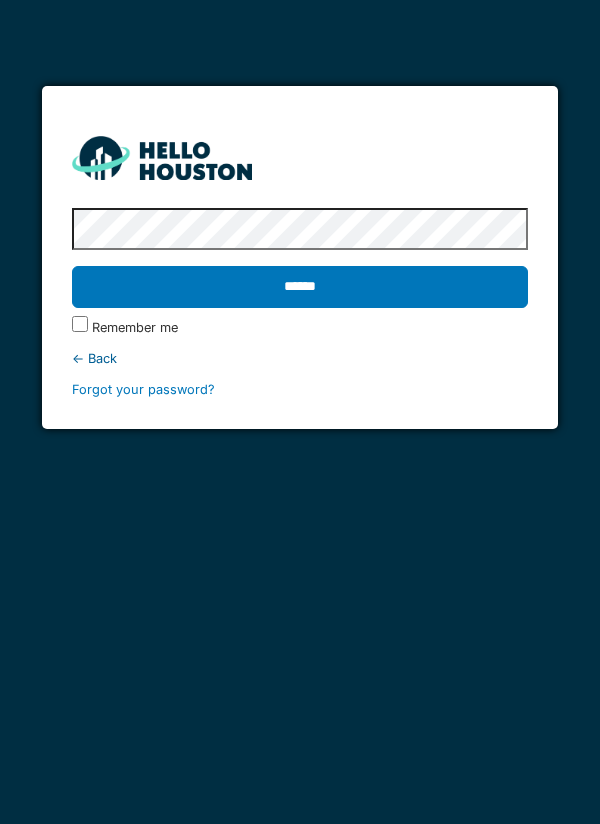 click on "******" at bounding box center (300, 287) 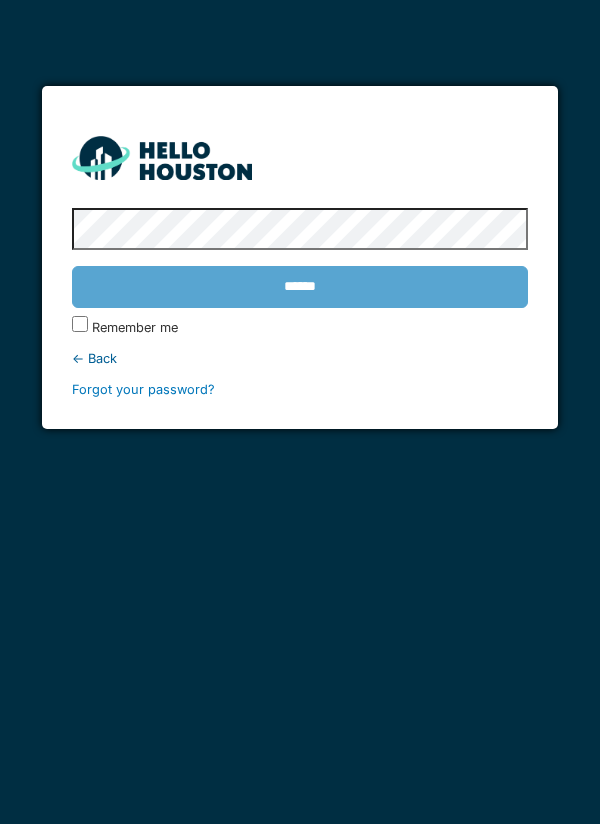 click on "******" at bounding box center [300, 287] 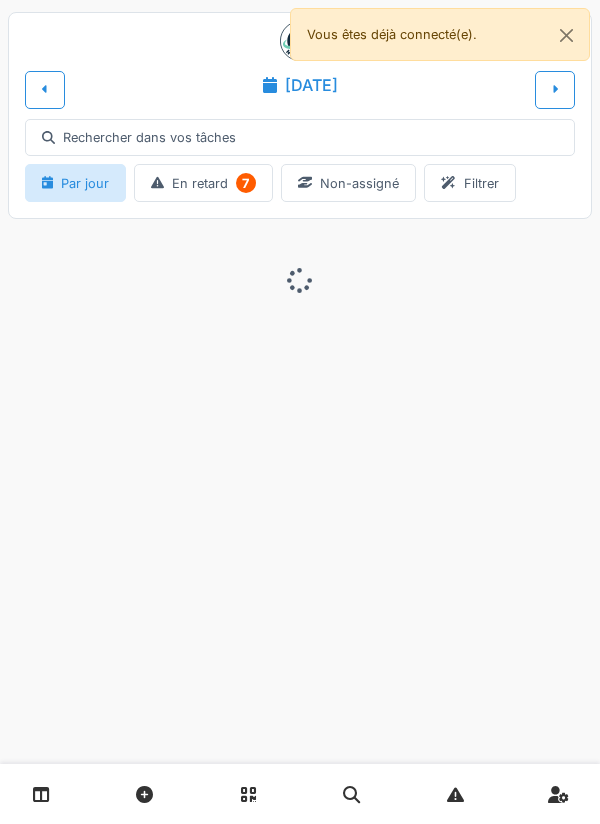 scroll, scrollTop: 0, scrollLeft: 0, axis: both 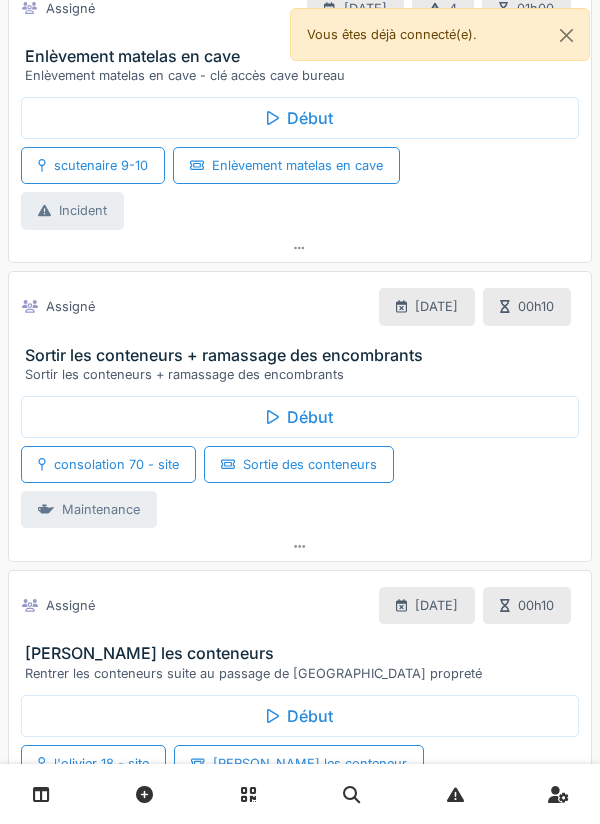 click on "Début" at bounding box center [300, 417] 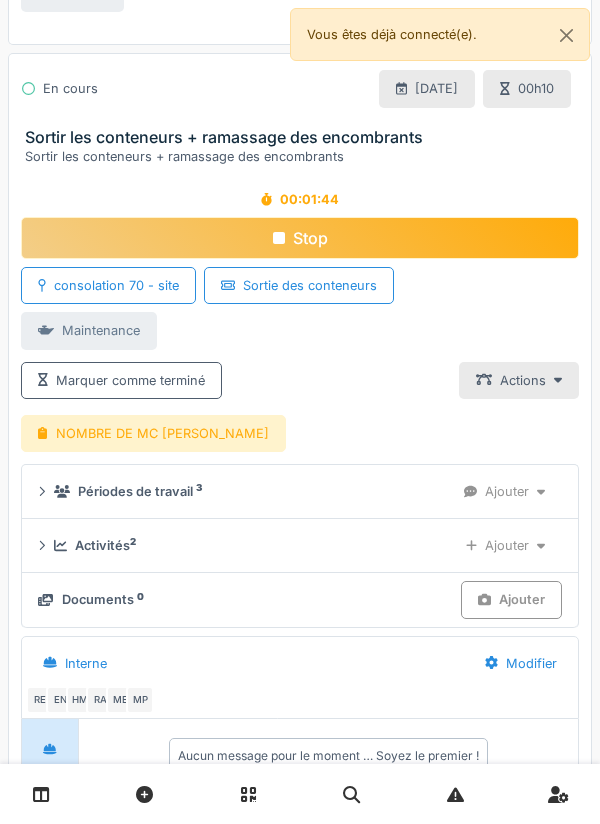 scroll, scrollTop: 761, scrollLeft: 0, axis: vertical 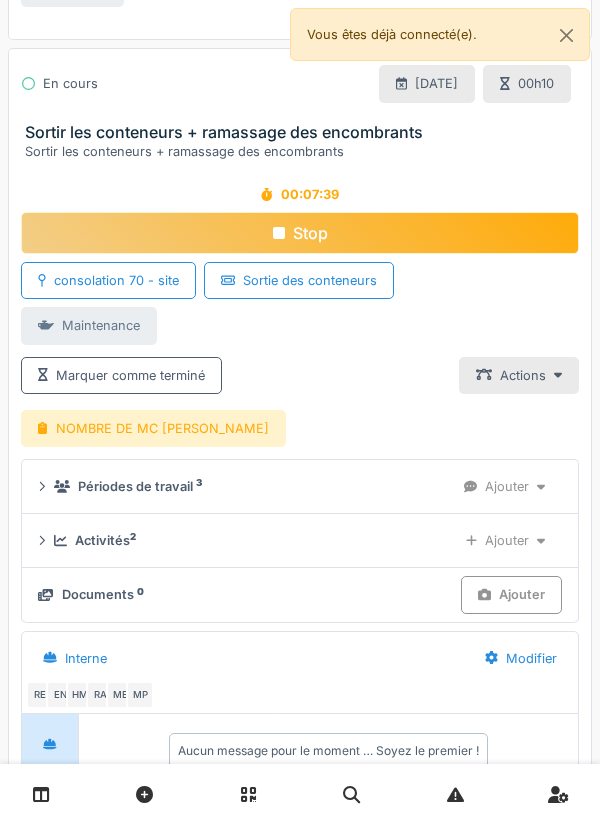 click on "Stop" at bounding box center (300, 233) 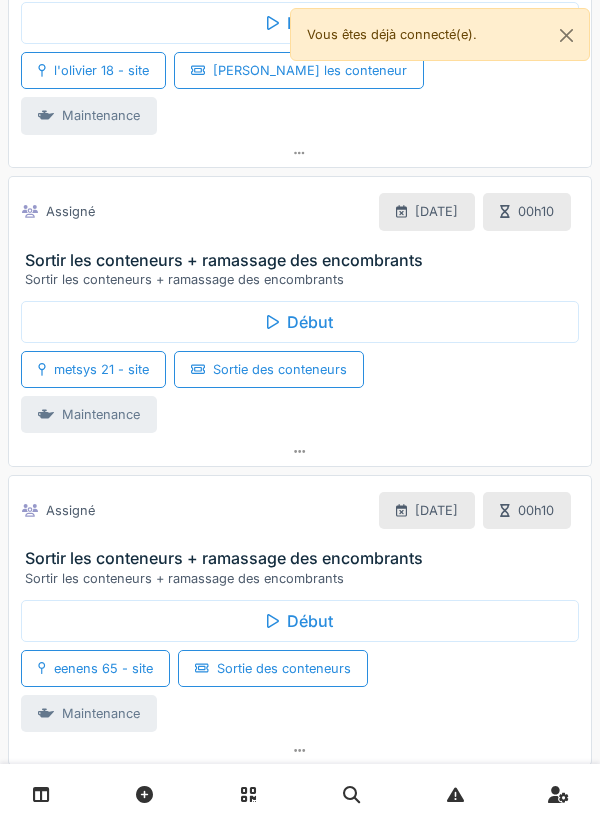scroll, scrollTop: 1805, scrollLeft: 0, axis: vertical 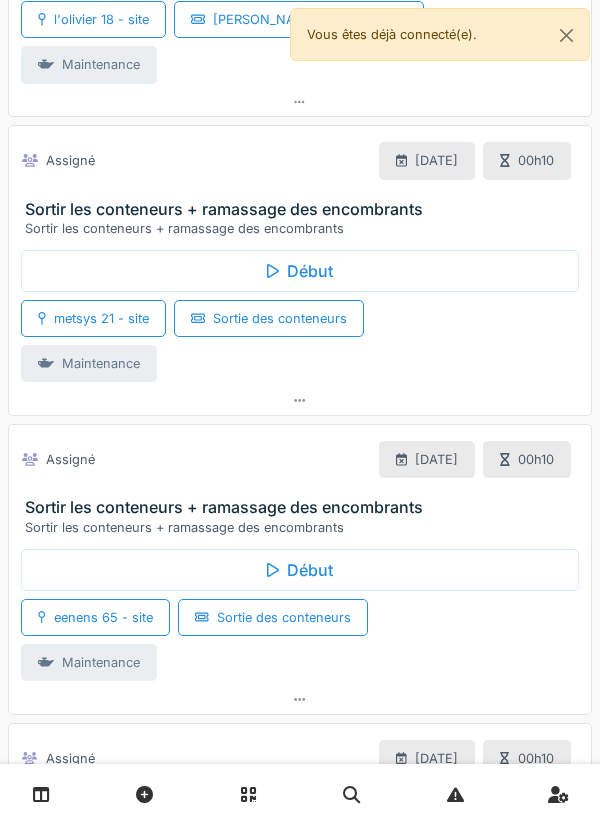 click on "Début" at bounding box center (300, 271) 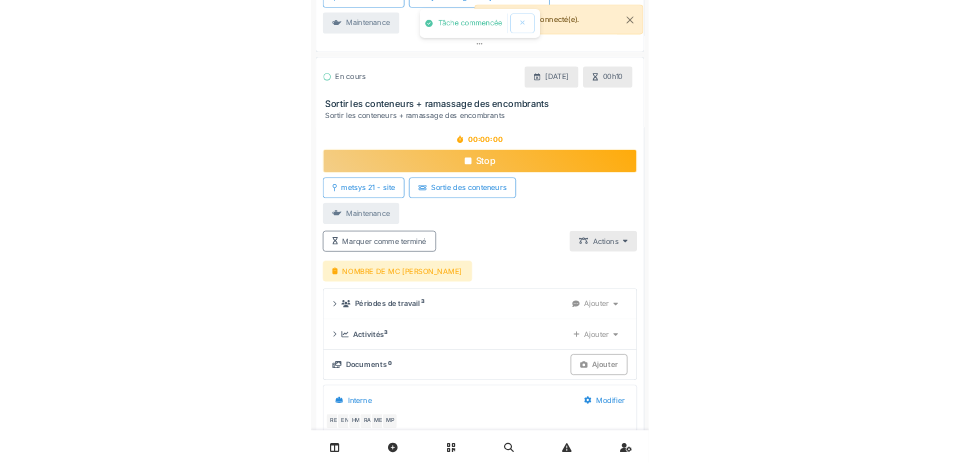 scroll, scrollTop: 1853, scrollLeft: 0, axis: vertical 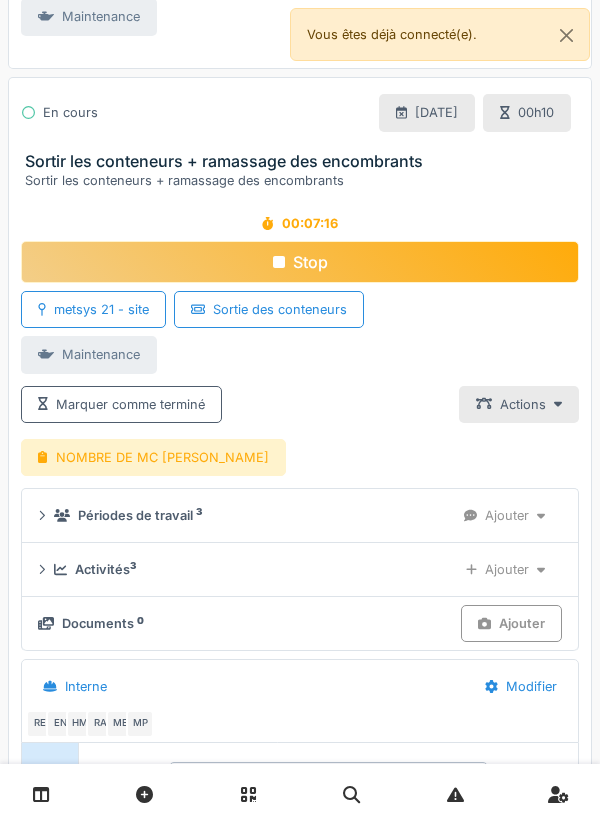 click on "Stop" at bounding box center [300, 262] 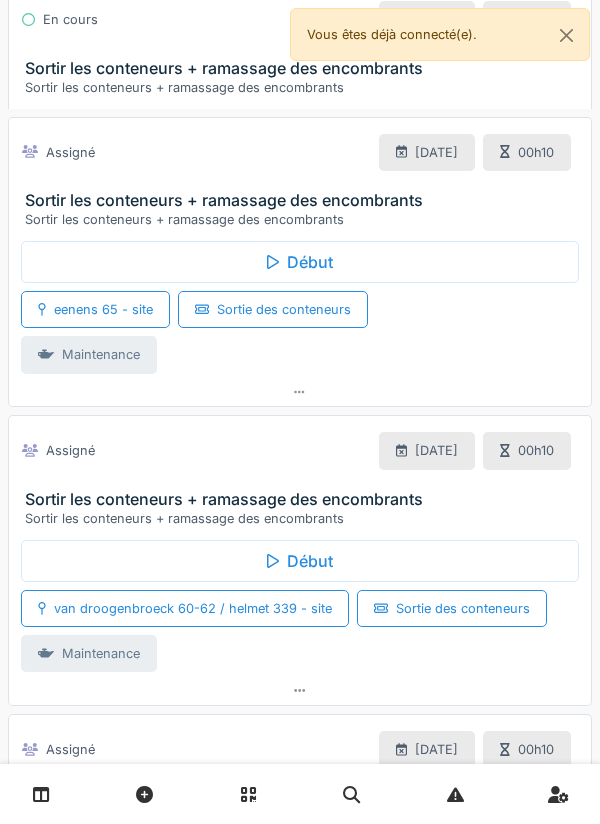 scroll, scrollTop: 2554, scrollLeft: 0, axis: vertical 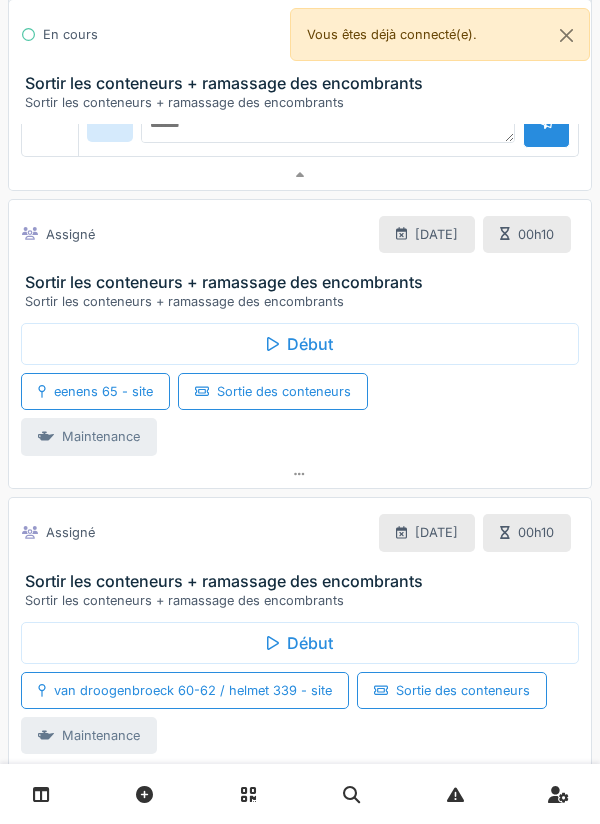 click on "Début" at bounding box center (300, 344) 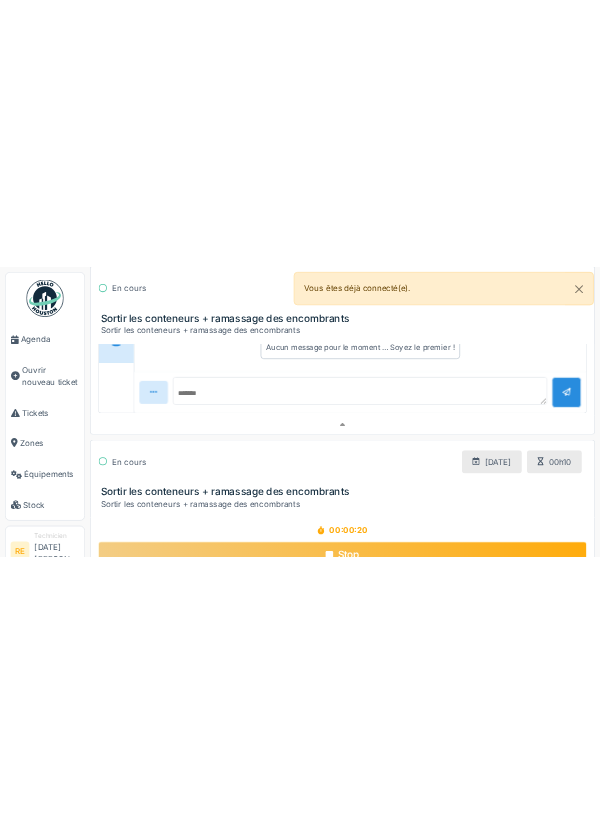 scroll, scrollTop: 2674, scrollLeft: 0, axis: vertical 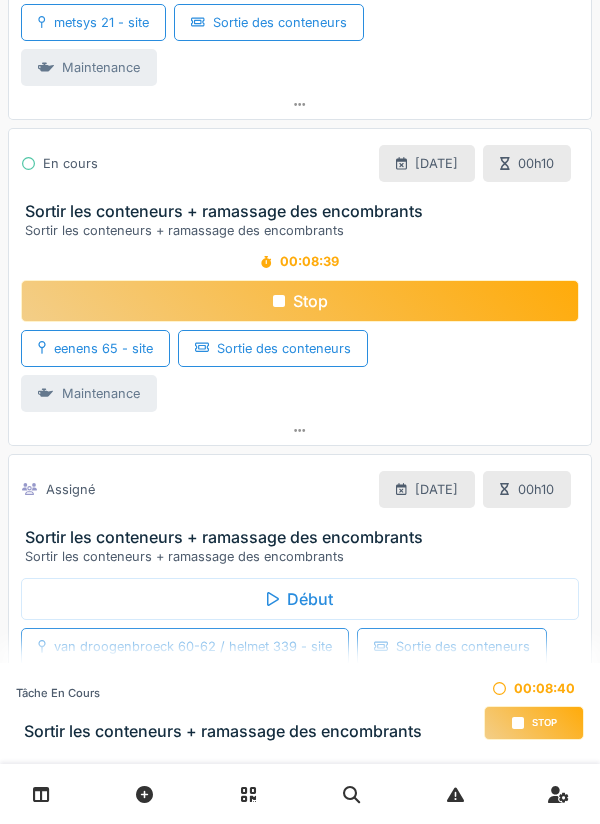 click on "Stop" at bounding box center [300, 301] 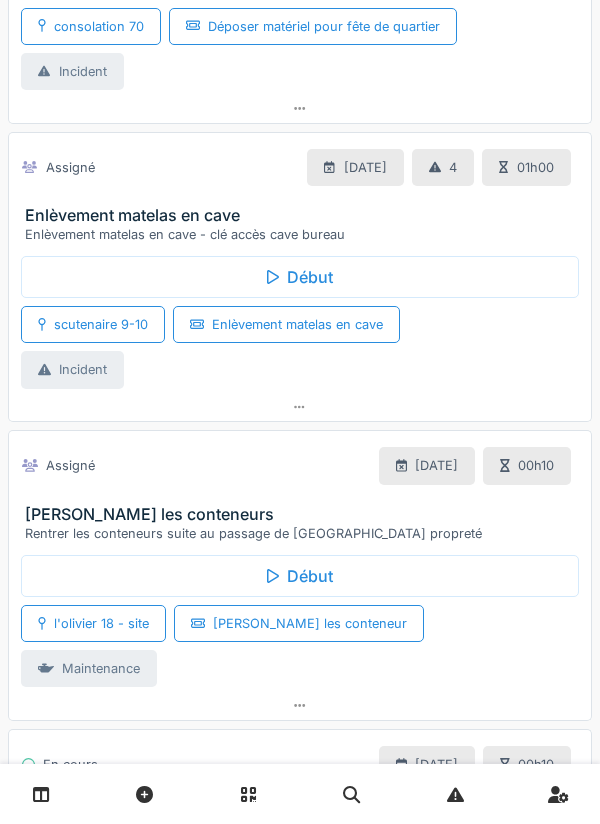 scroll, scrollTop: 0, scrollLeft: 0, axis: both 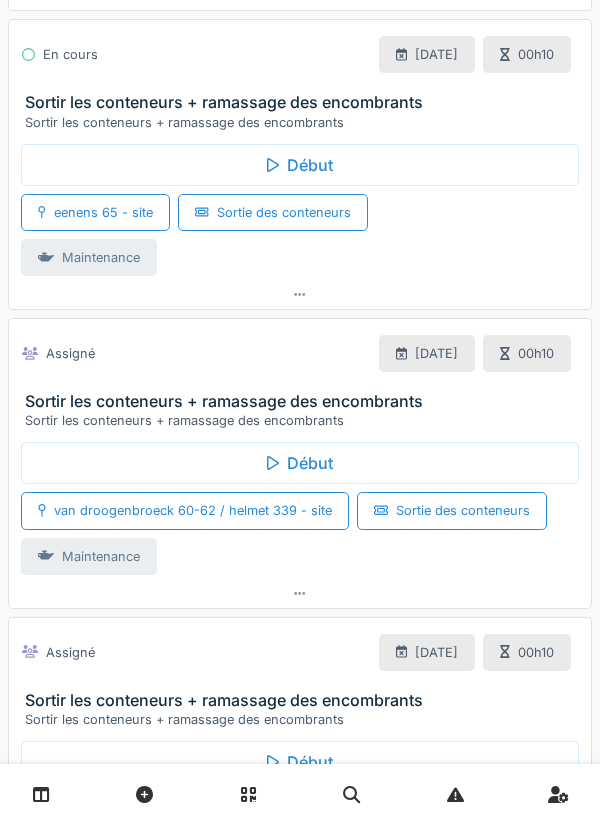 click on "Début" at bounding box center [300, 463] 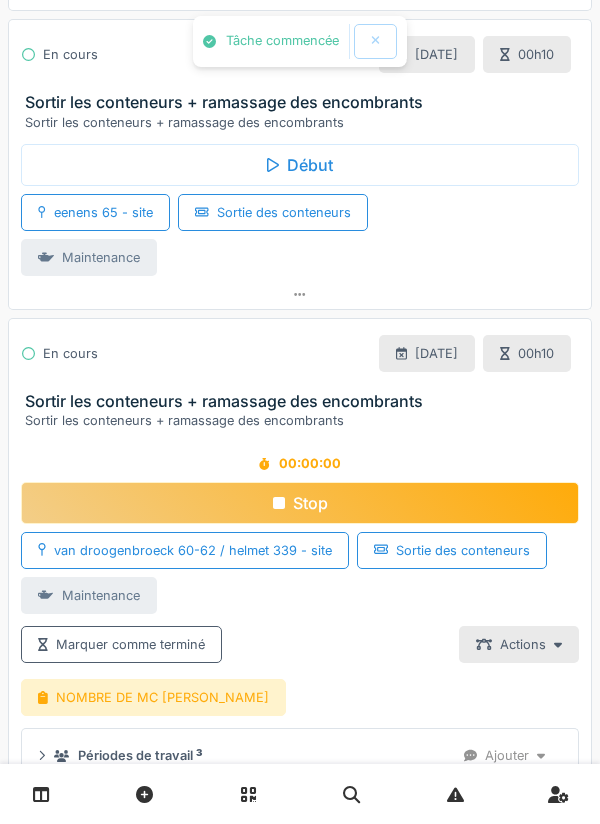 scroll, scrollTop: 1327, scrollLeft: 0, axis: vertical 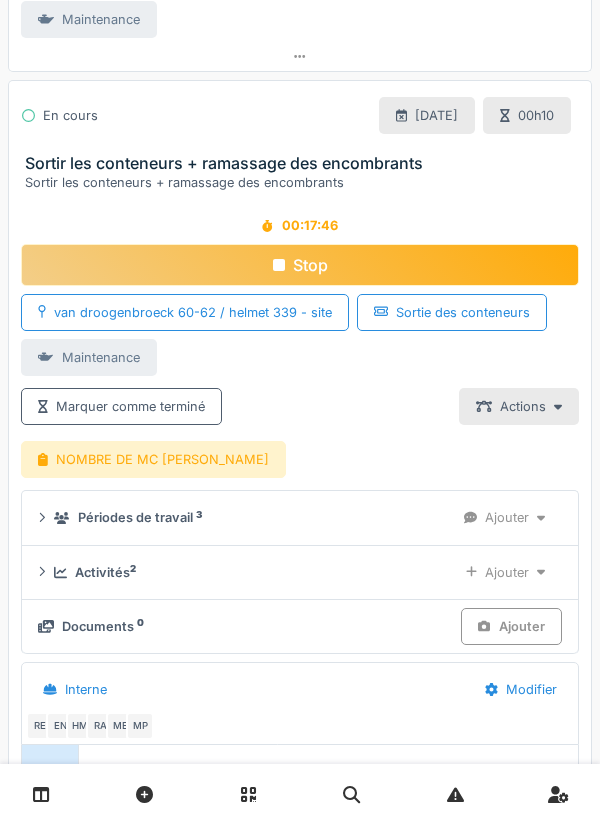 click on "Stop" at bounding box center (300, 265) 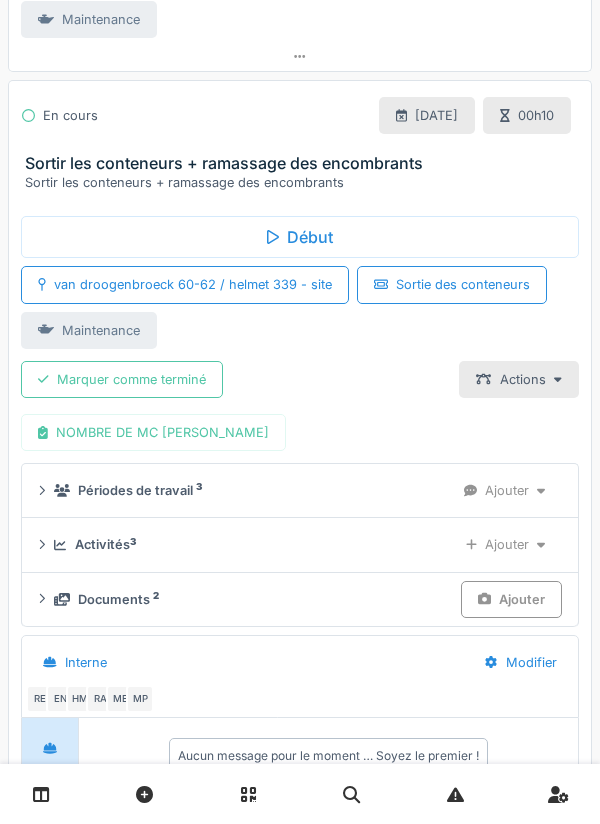 scroll, scrollTop: 1631, scrollLeft: 0, axis: vertical 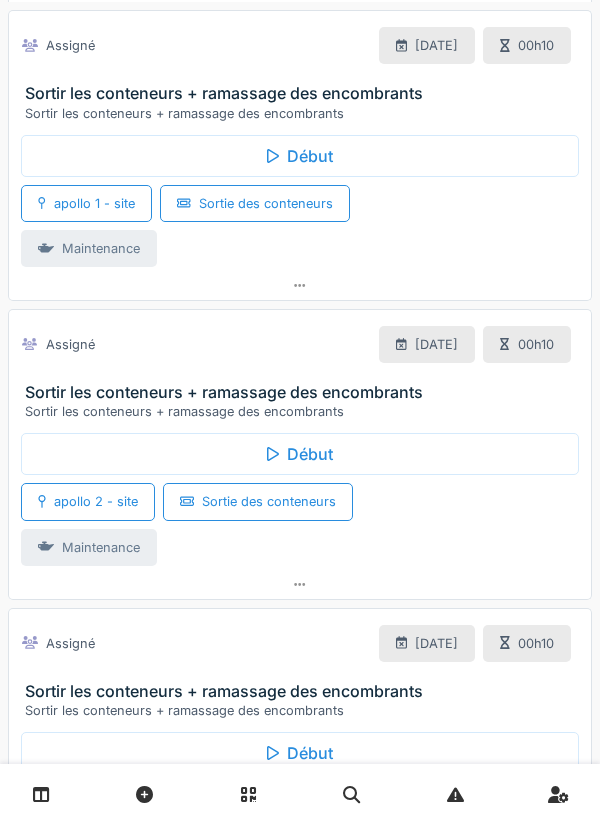 click on "Début" at bounding box center (300, 454) 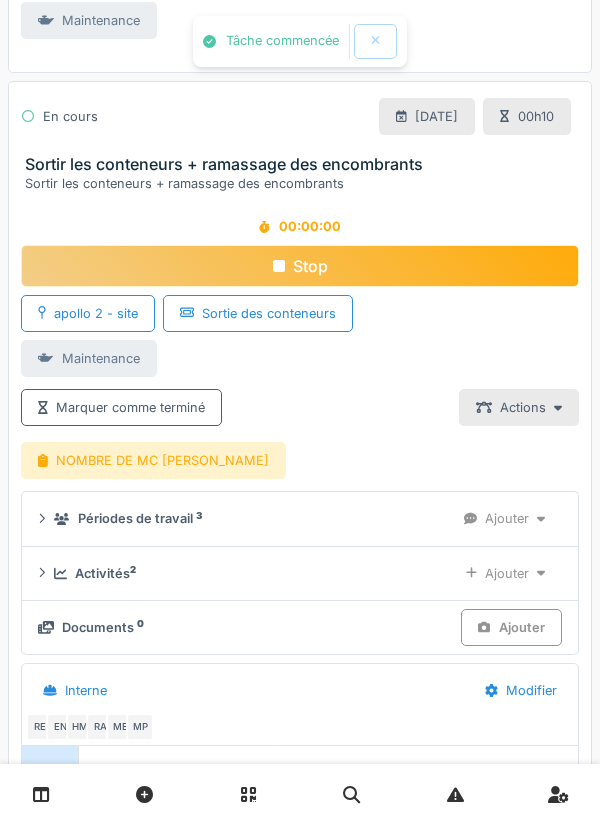 scroll, scrollTop: 2449, scrollLeft: 0, axis: vertical 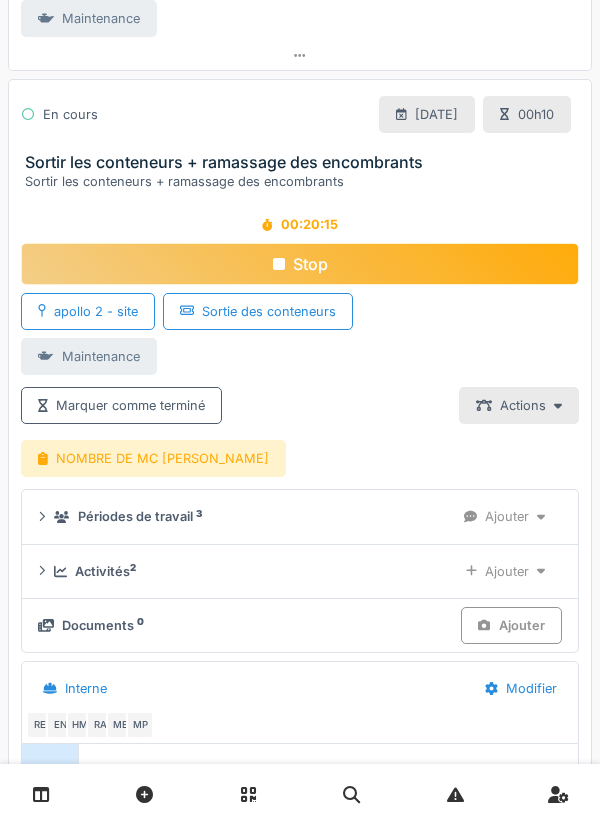 click on "Stop" at bounding box center [300, 264] 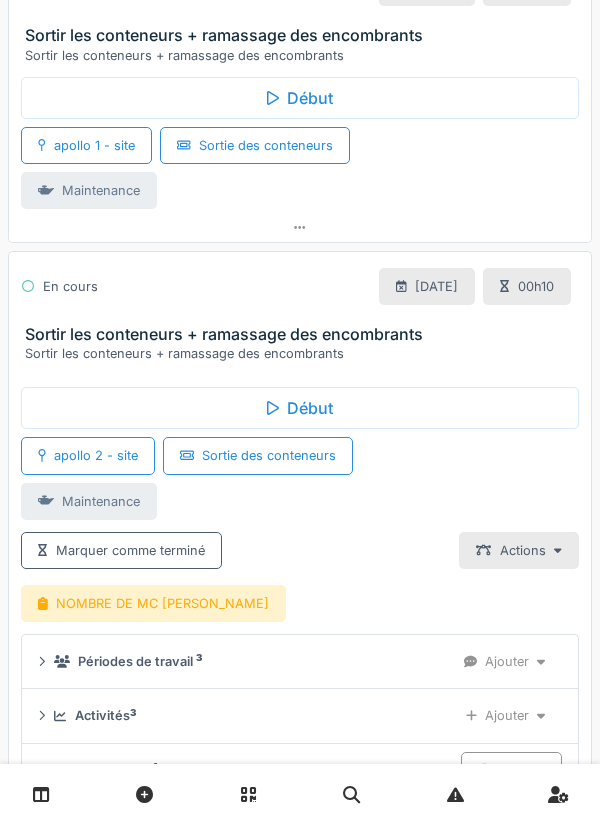 scroll, scrollTop: 2177, scrollLeft: 0, axis: vertical 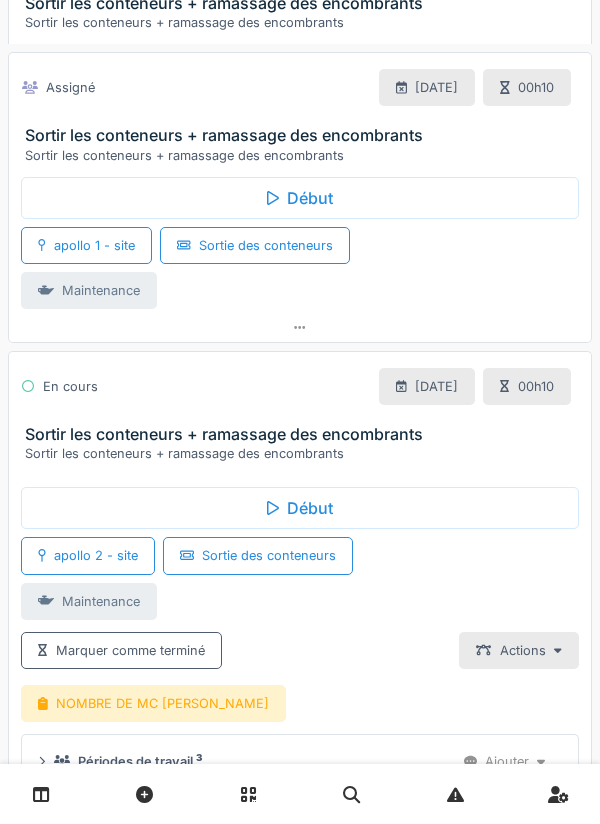 click on "Début" at bounding box center [300, 198] 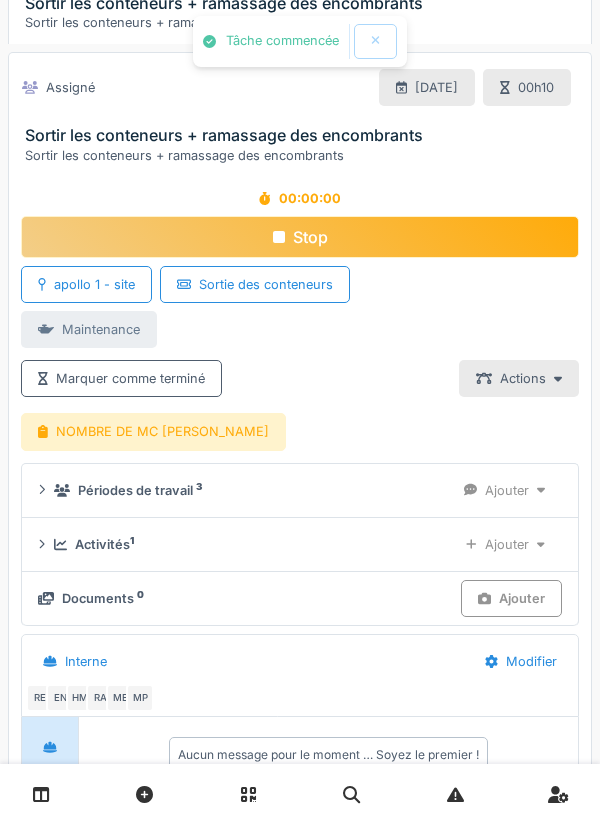 scroll, scrollTop: 2150, scrollLeft: 0, axis: vertical 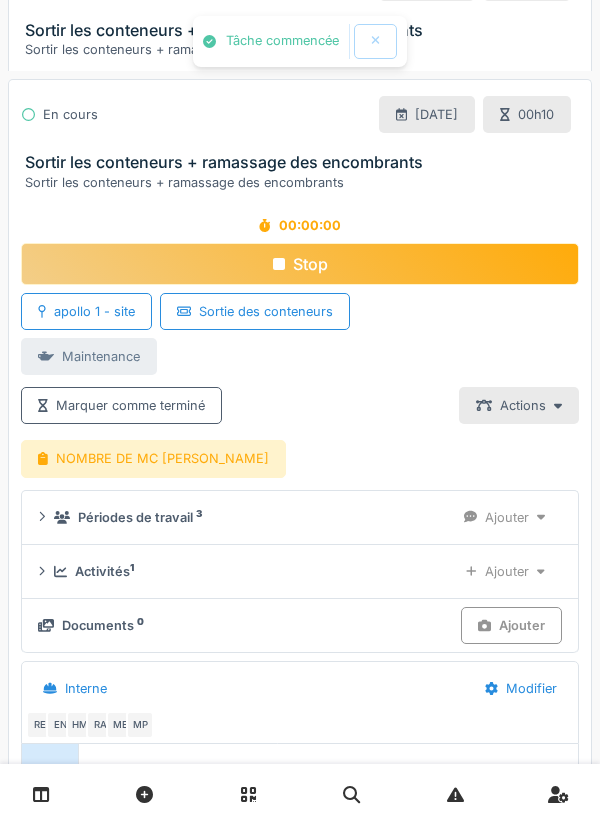 click on "00:00:00 Stop apollo 1 - site Sortie des conteneurs Maintenance Marquer comme terminé Actions NOMBRE DE MC EVACUE Périodes de travail   3 Ajouter Activités 1 Ajouter Documents   0 Ajouter Interne Modifier RE EN HM RA ME MP Aucun message pour le moment … Soyez le premier !" at bounding box center (300, 547) 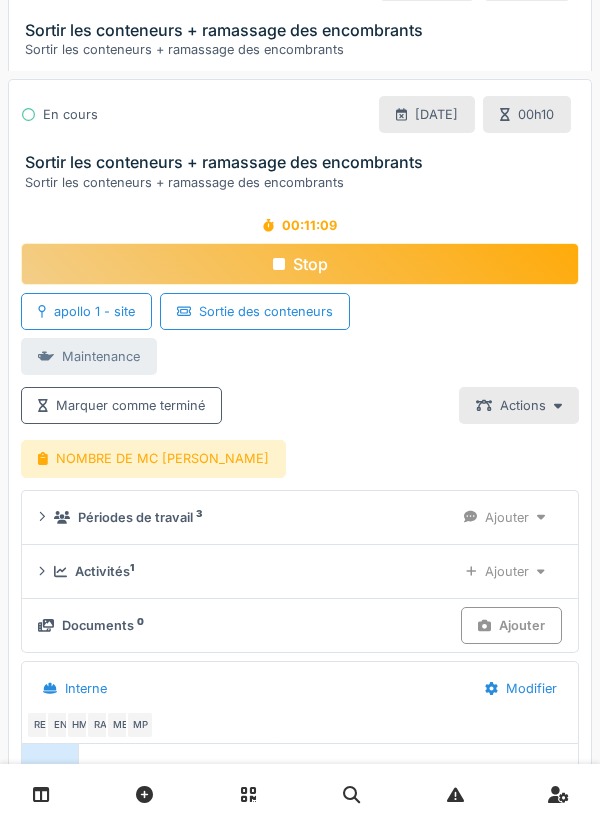 click on "Stop" at bounding box center [300, 264] 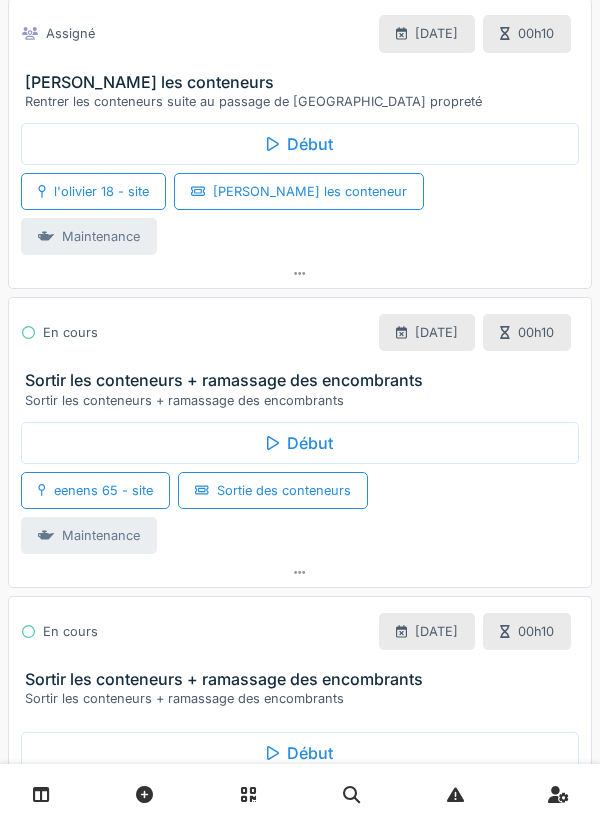 scroll, scrollTop: 810, scrollLeft: 0, axis: vertical 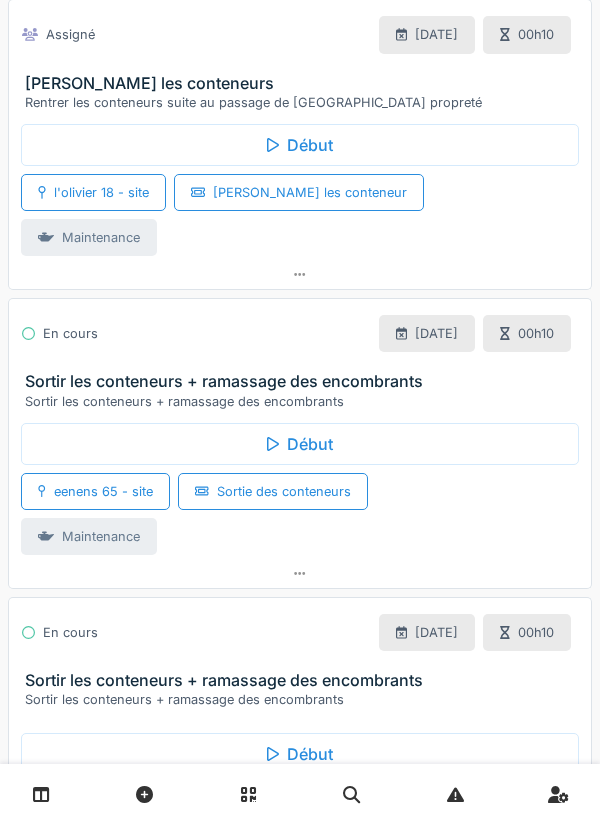 click at bounding box center [300, 573] 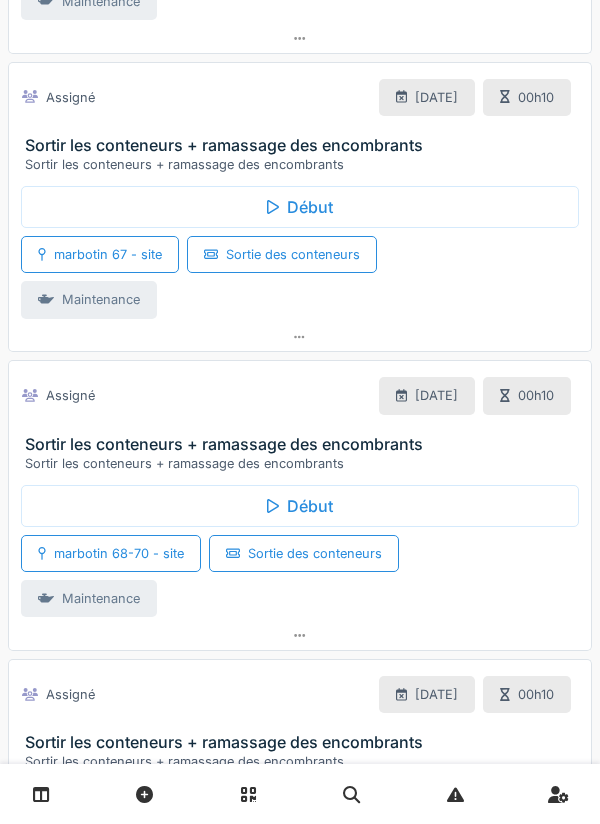 scroll, scrollTop: 5336, scrollLeft: 0, axis: vertical 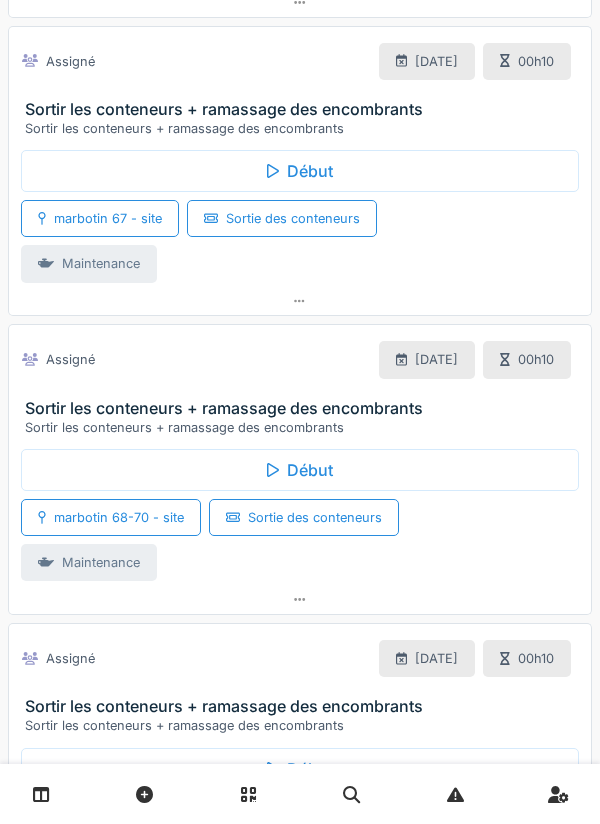 click on "Début" at bounding box center (300, 470) 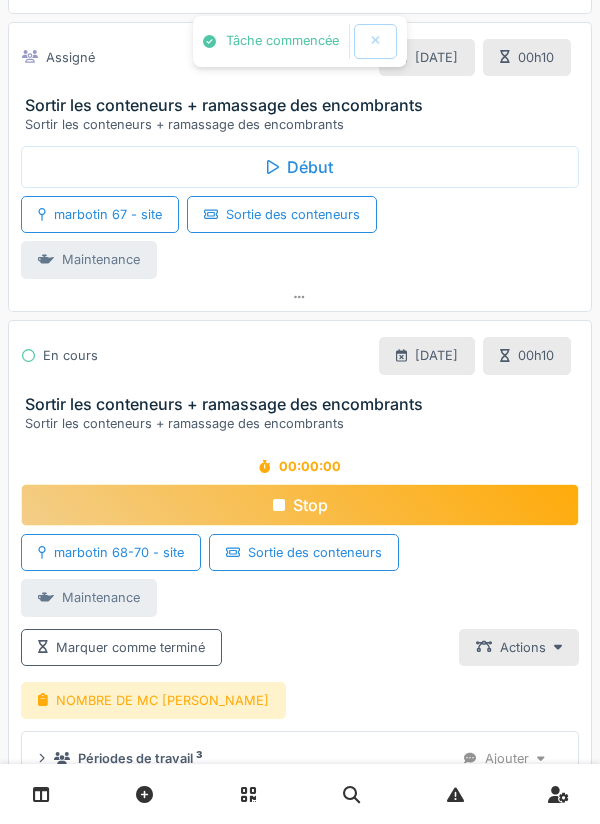 scroll, scrollTop: 5583, scrollLeft: 0, axis: vertical 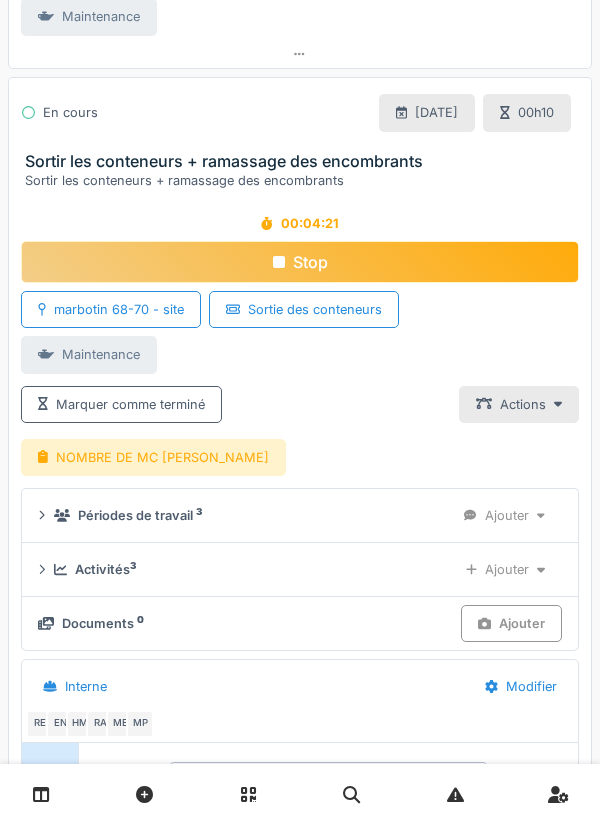 click on "Stop" at bounding box center [300, 262] 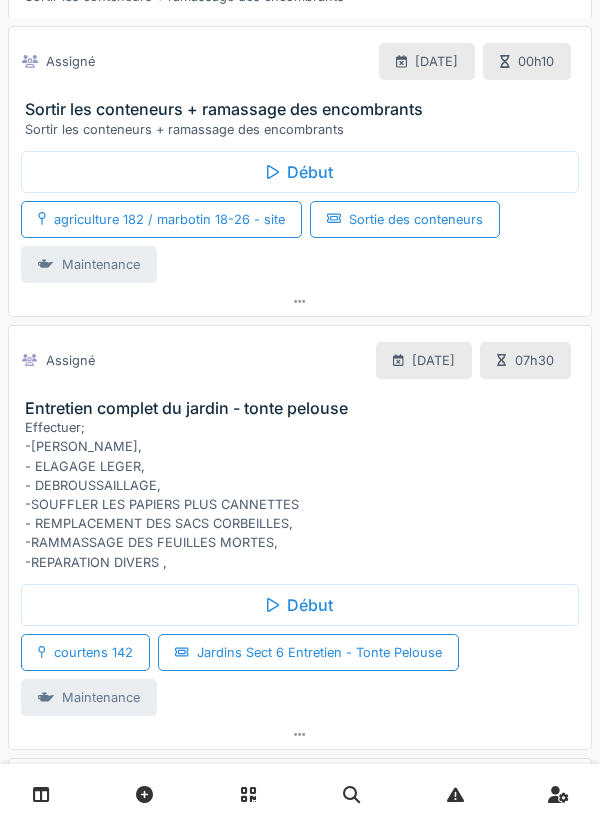 scroll, scrollTop: 4306, scrollLeft: 0, axis: vertical 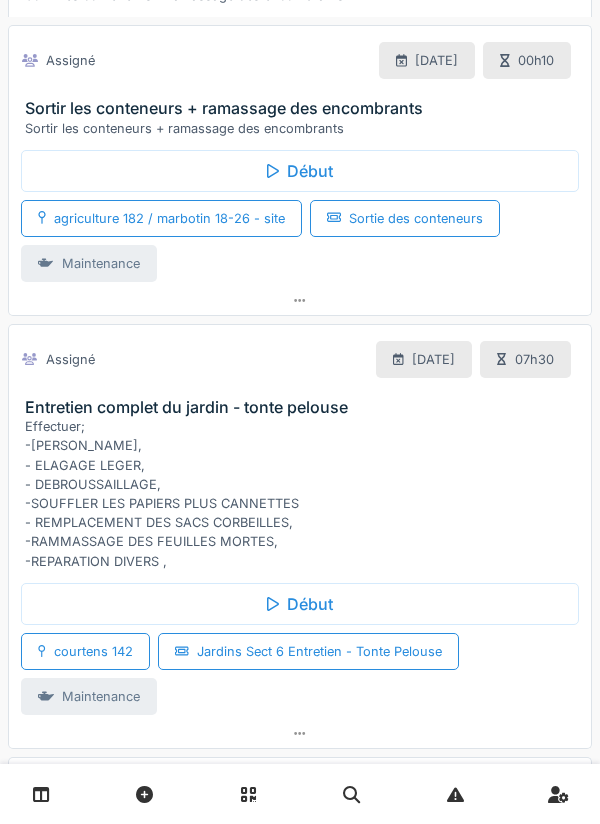 click on "Début" at bounding box center (300, 171) 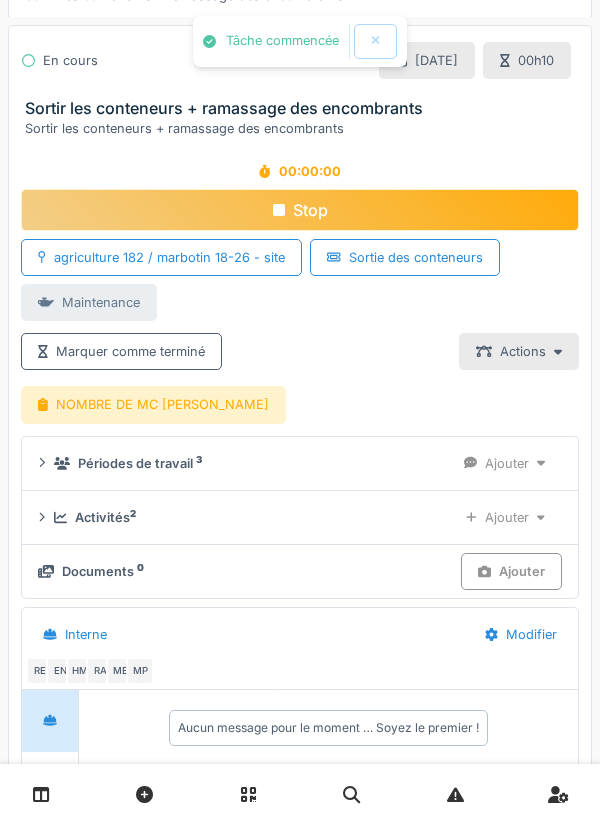scroll, scrollTop: 4254, scrollLeft: 0, axis: vertical 